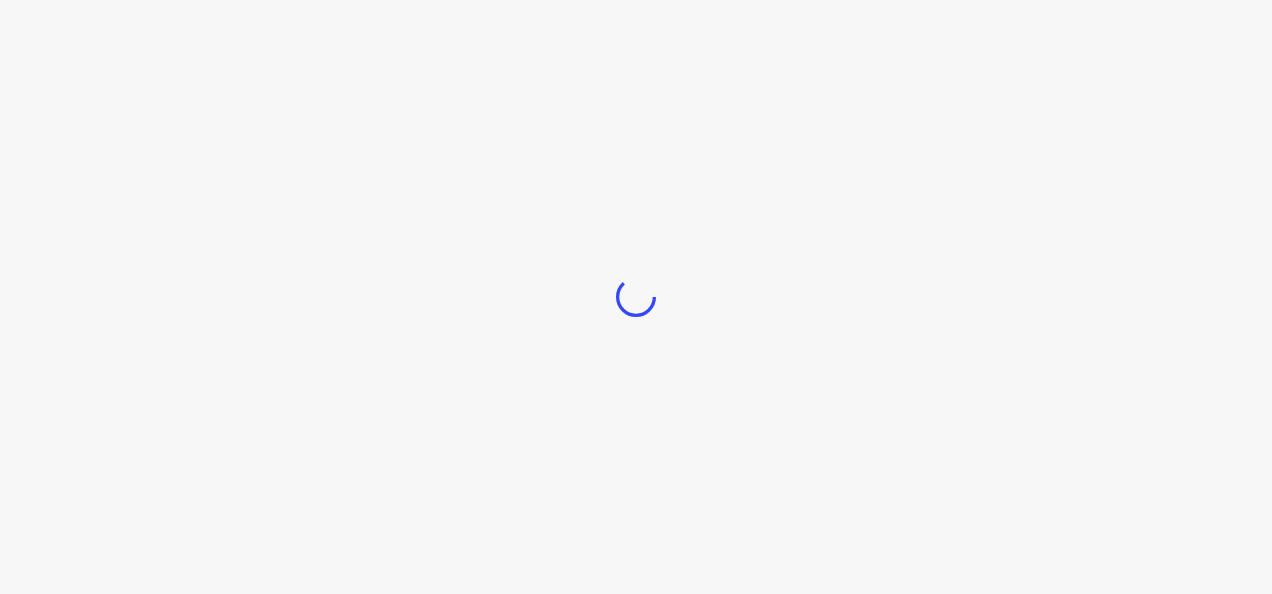 scroll, scrollTop: 0, scrollLeft: 0, axis: both 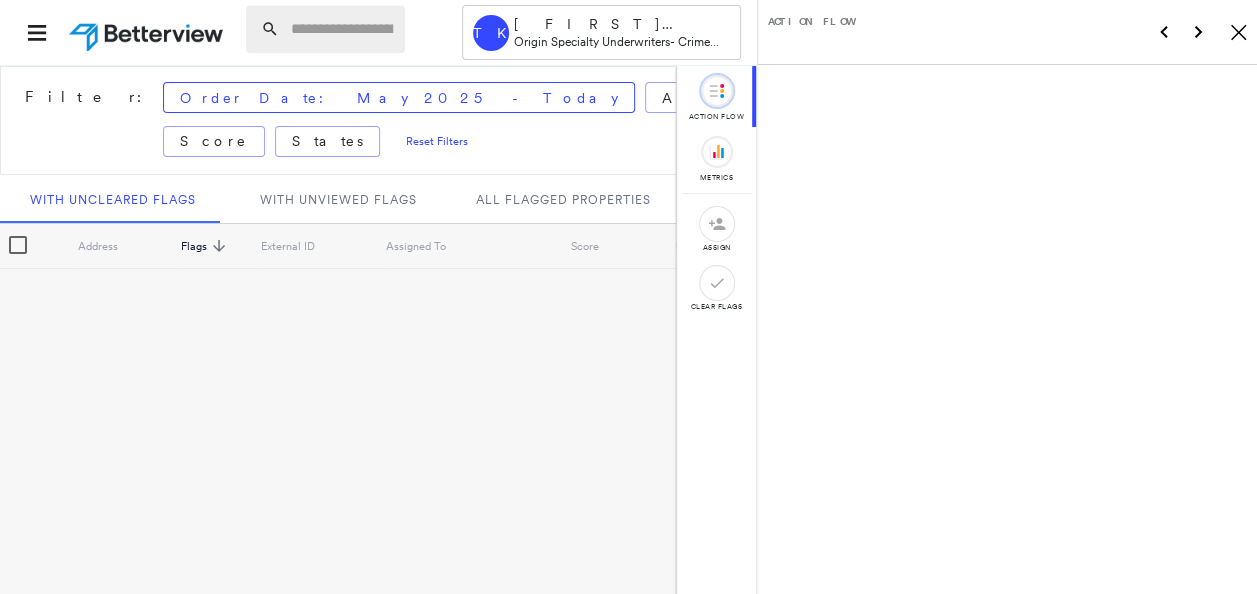 click at bounding box center (342, 29) 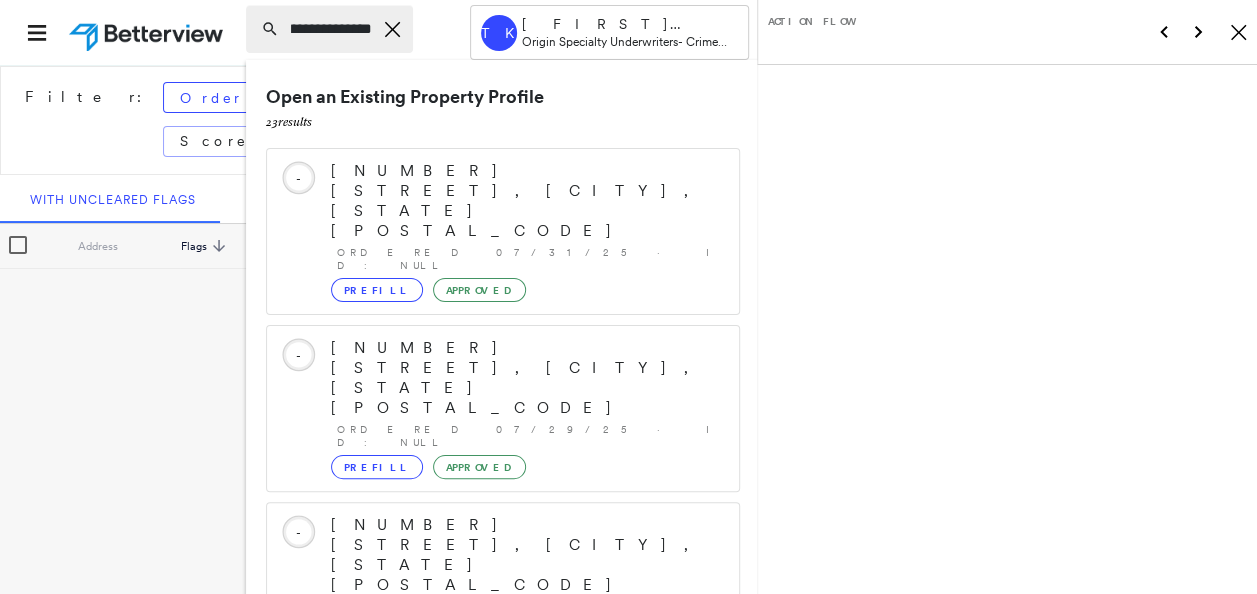 scroll, scrollTop: 0, scrollLeft: 44, axis: horizontal 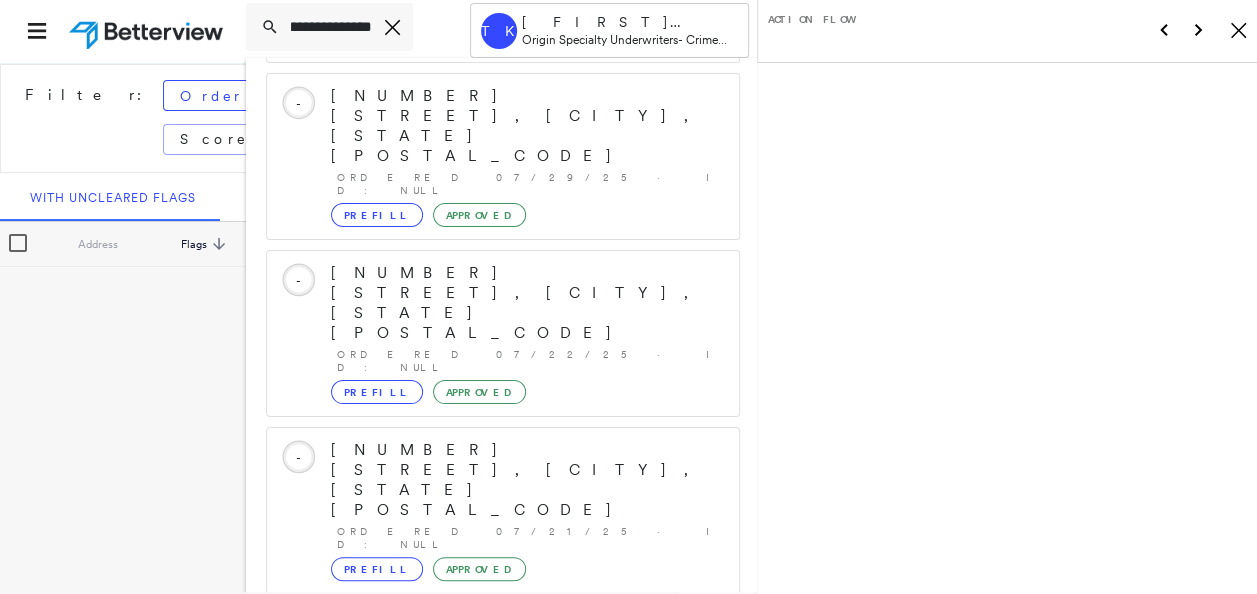 type on "**********" 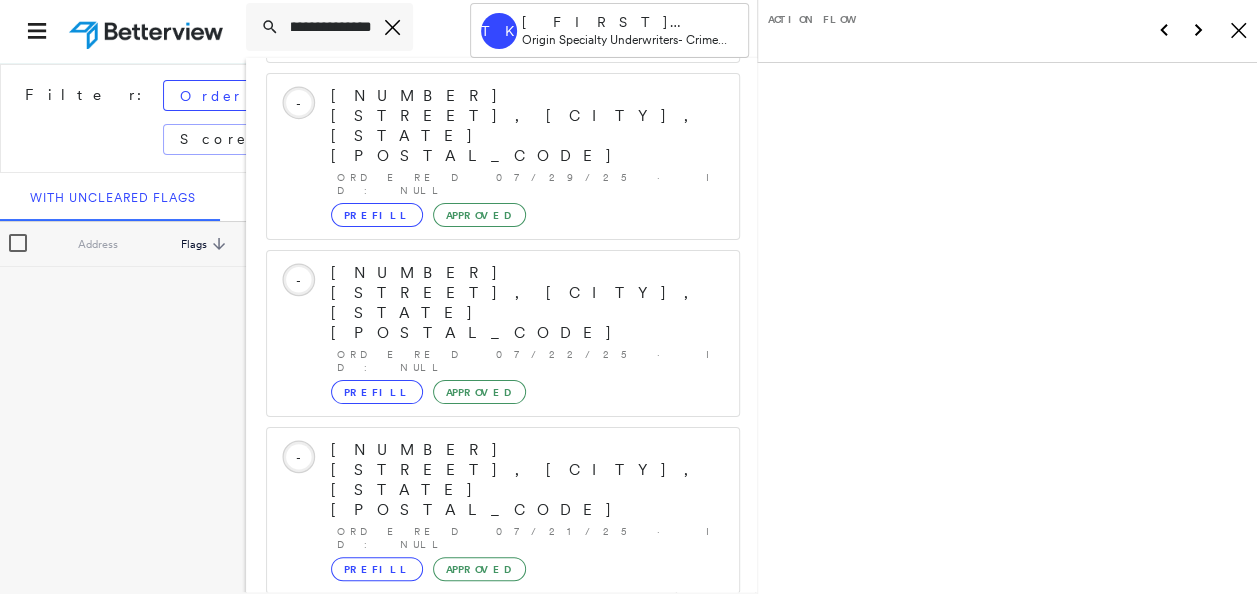scroll, scrollTop: 0, scrollLeft: 0, axis: both 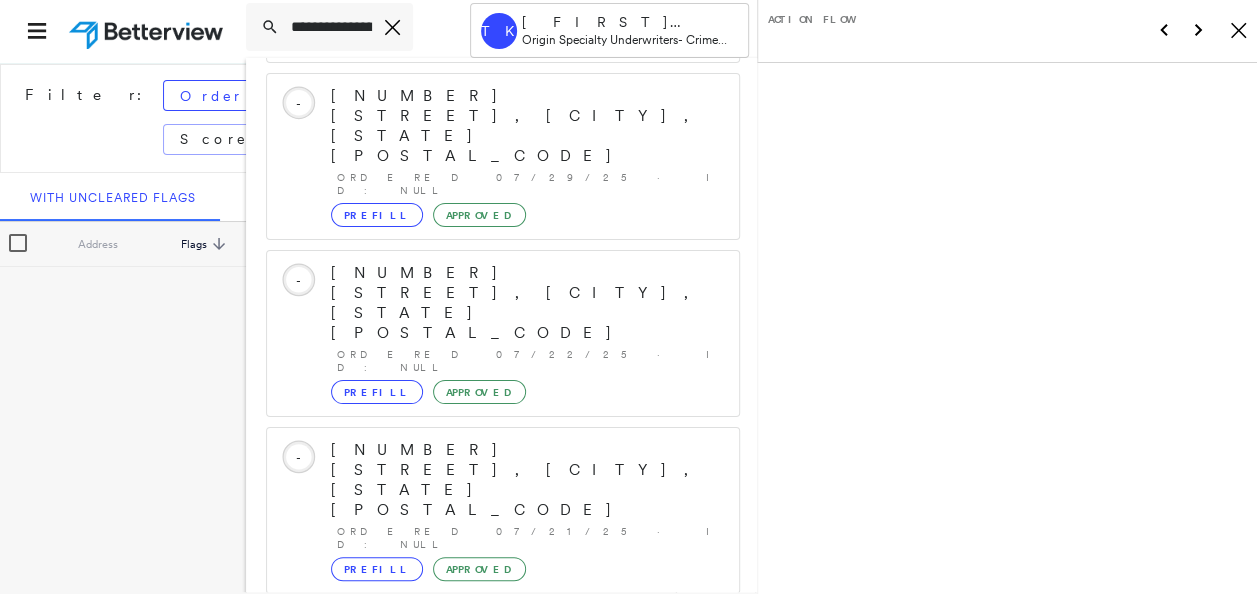 click 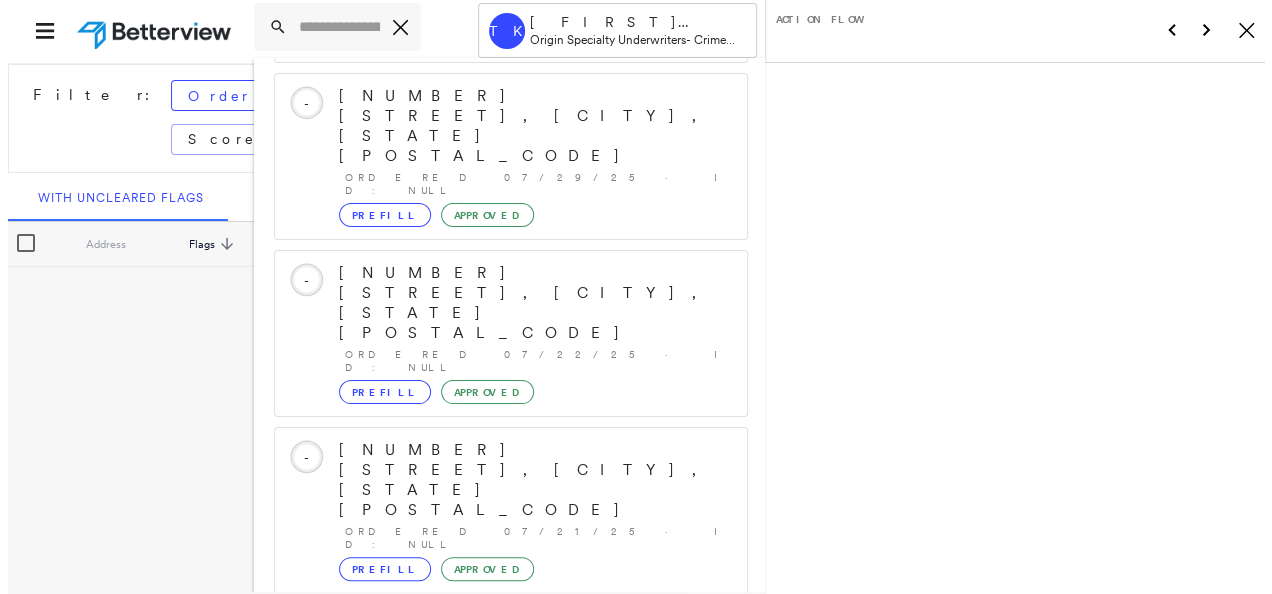 scroll, scrollTop: 0, scrollLeft: 0, axis: both 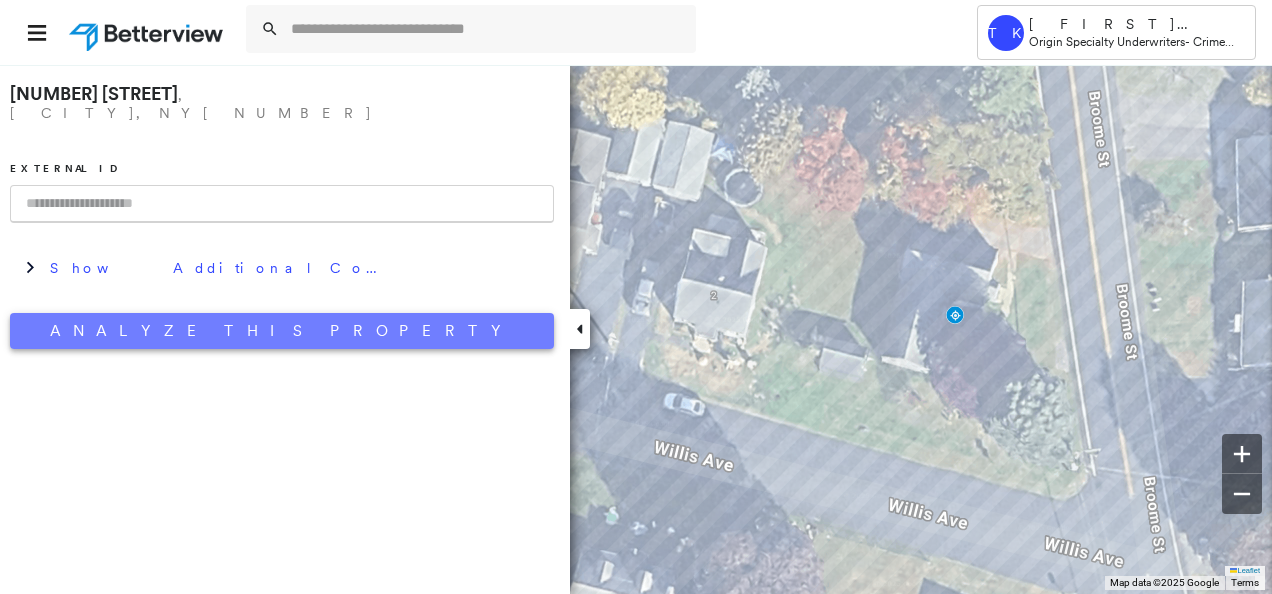 click on "Analyze This Property" at bounding box center (282, 331) 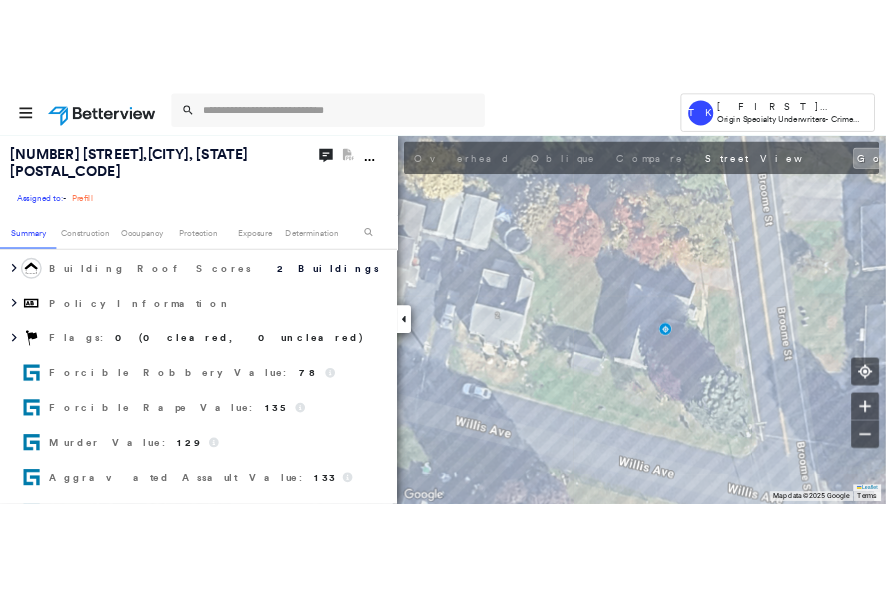 scroll, scrollTop: 0, scrollLeft: 0, axis: both 